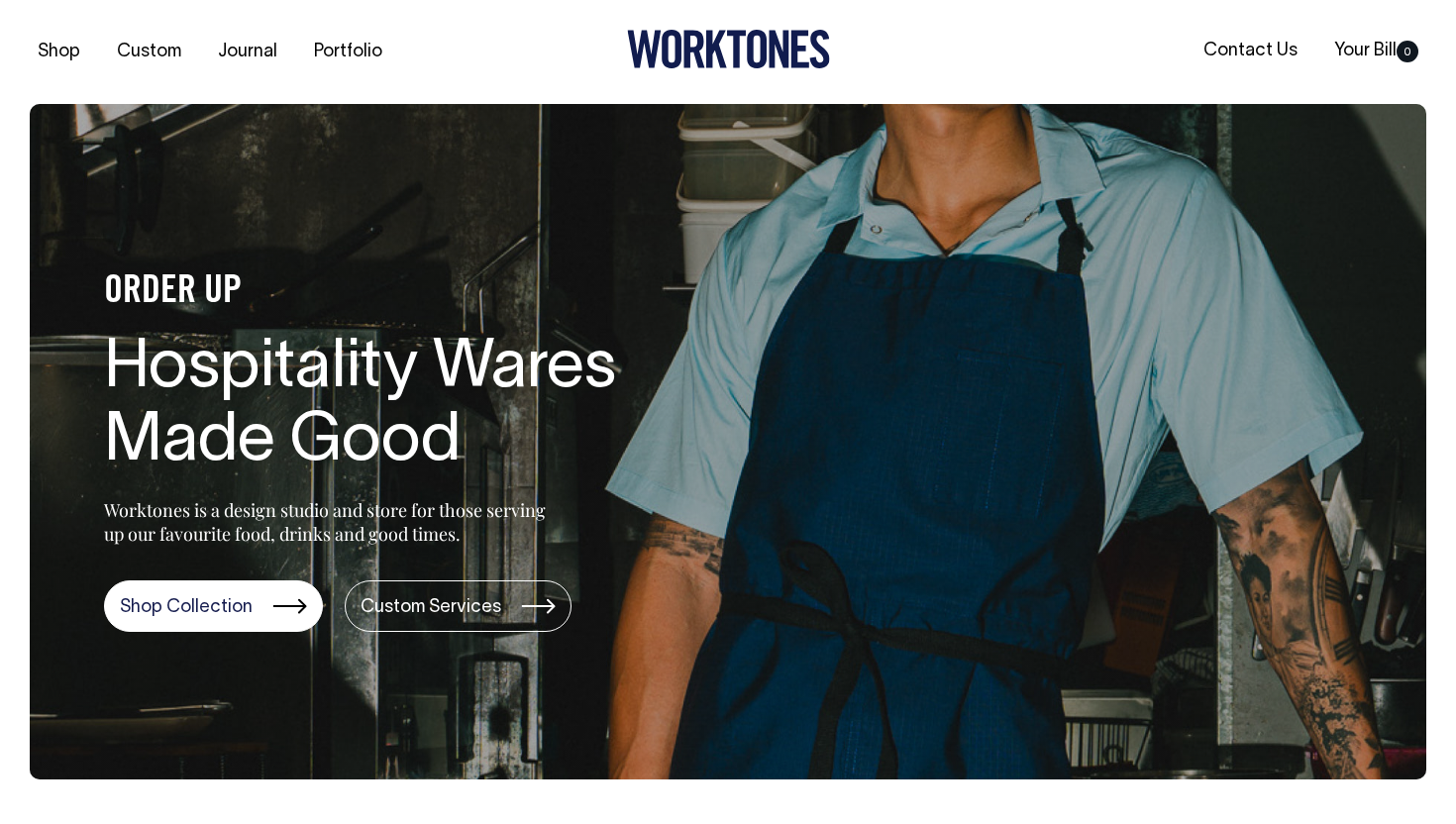 scroll, scrollTop: 0, scrollLeft: 0, axis: both 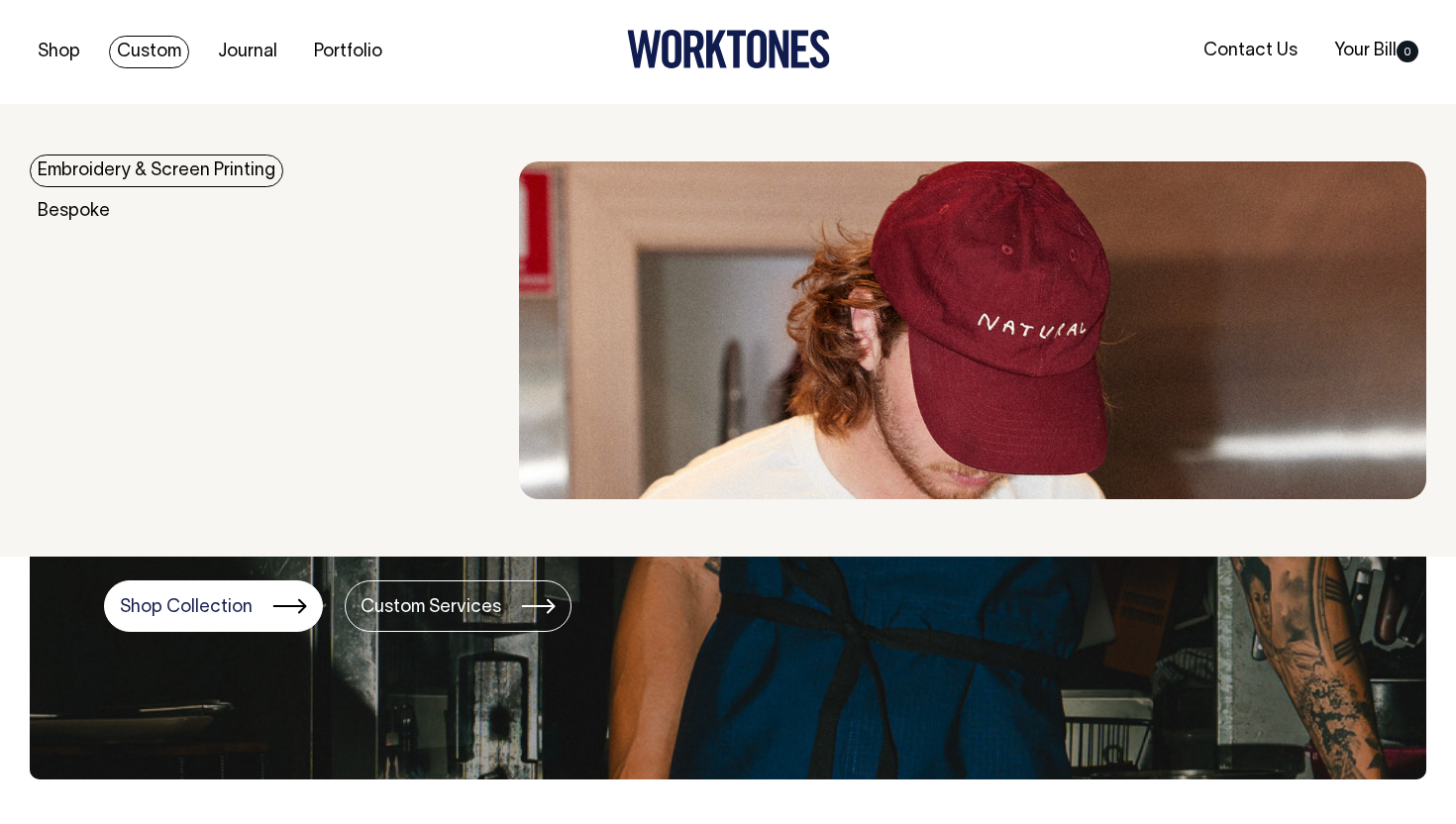 click on "Embroidery & Screen Printing" at bounding box center [156, 170] 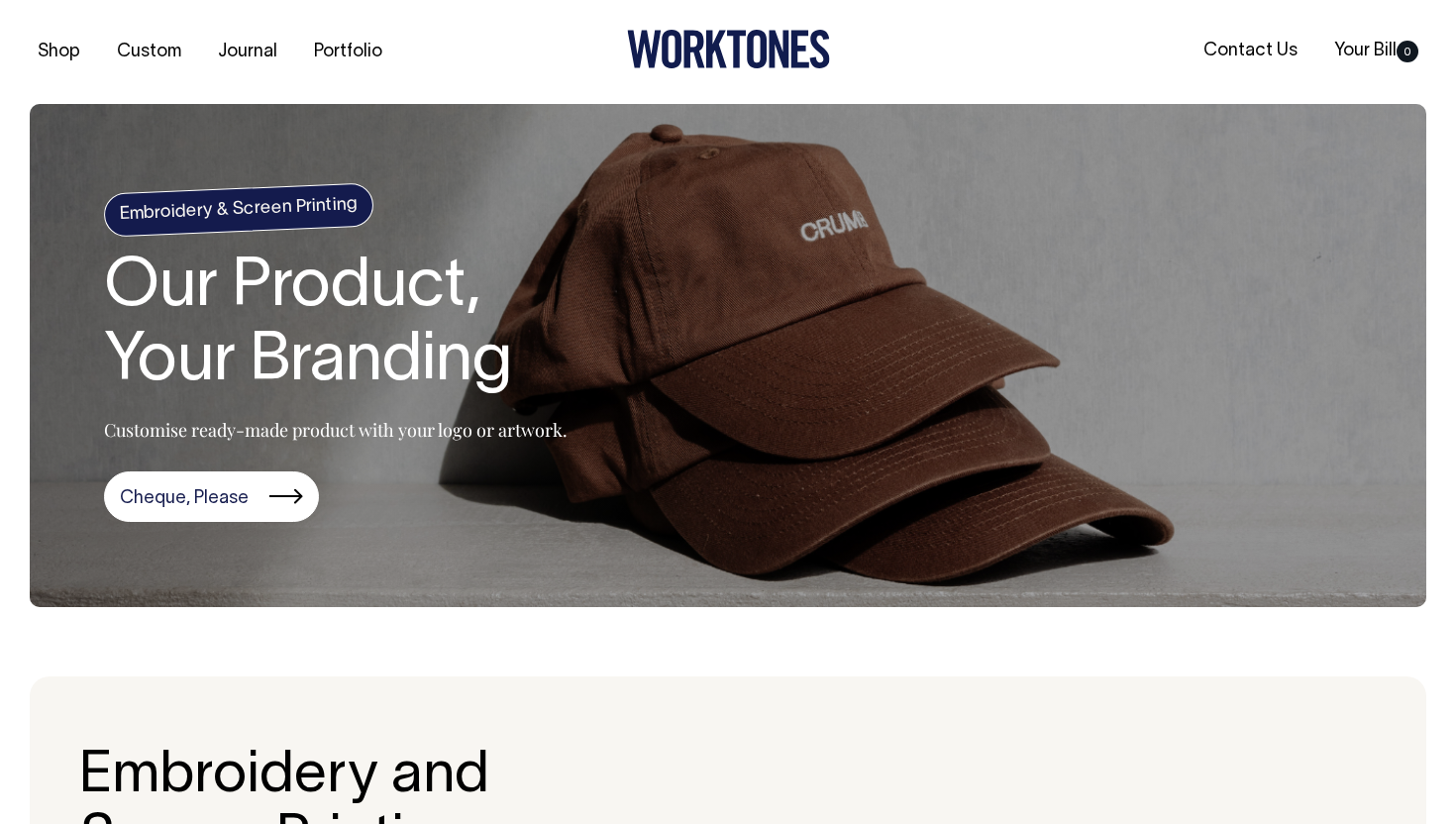 scroll, scrollTop: 0, scrollLeft: 0, axis: both 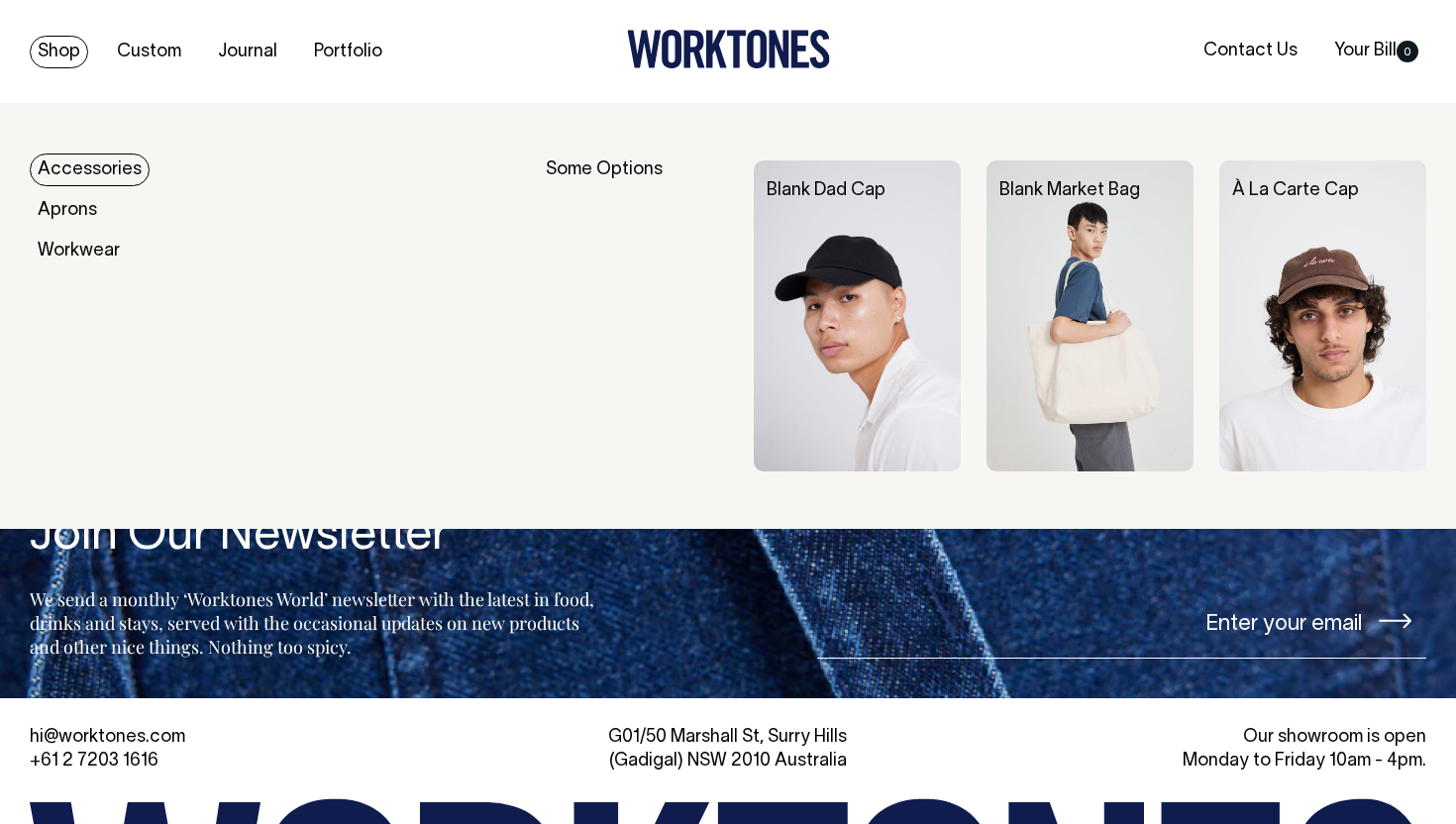 click on "Shop" at bounding box center (58, 52) 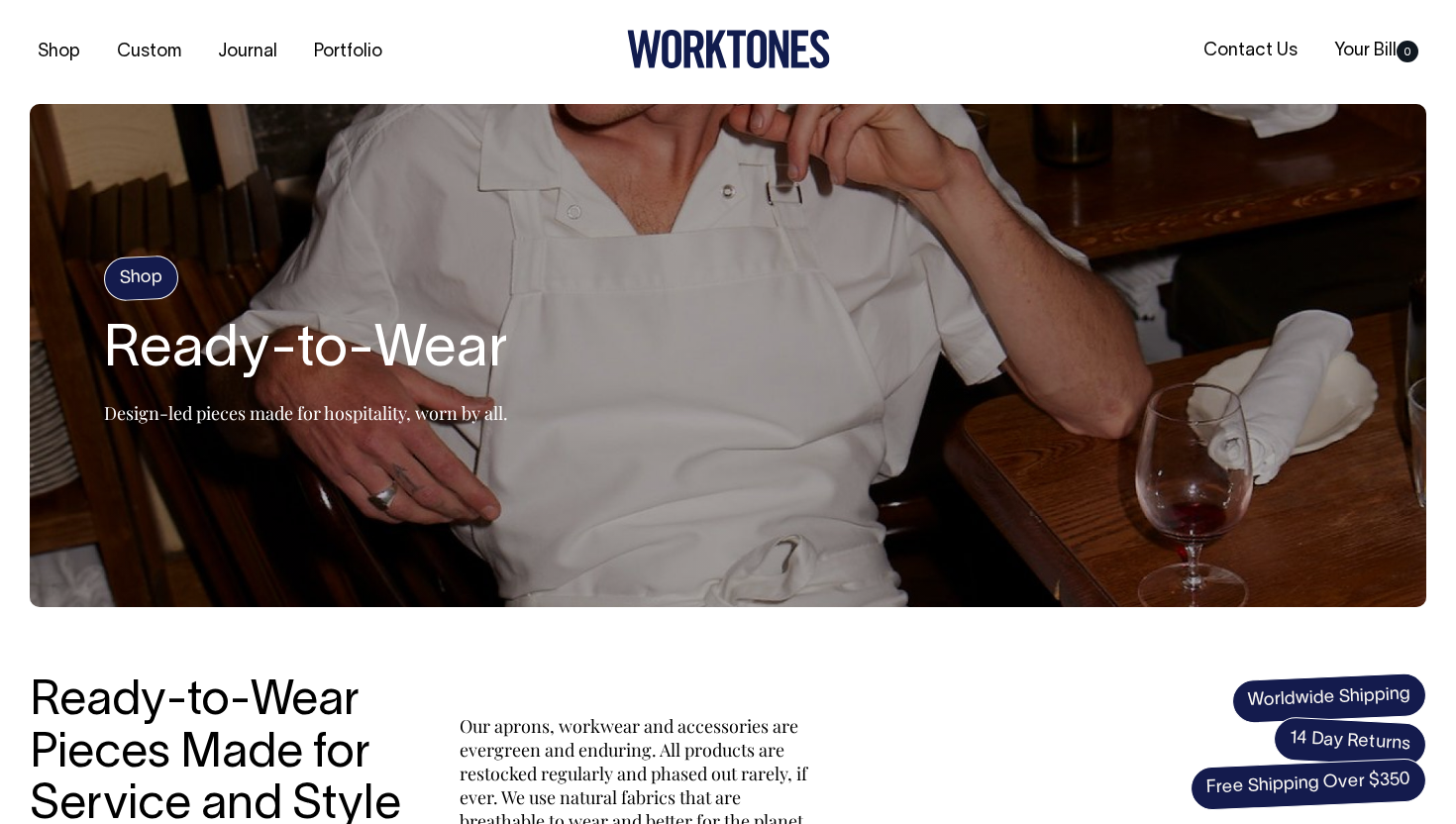 scroll, scrollTop: 0, scrollLeft: 0, axis: both 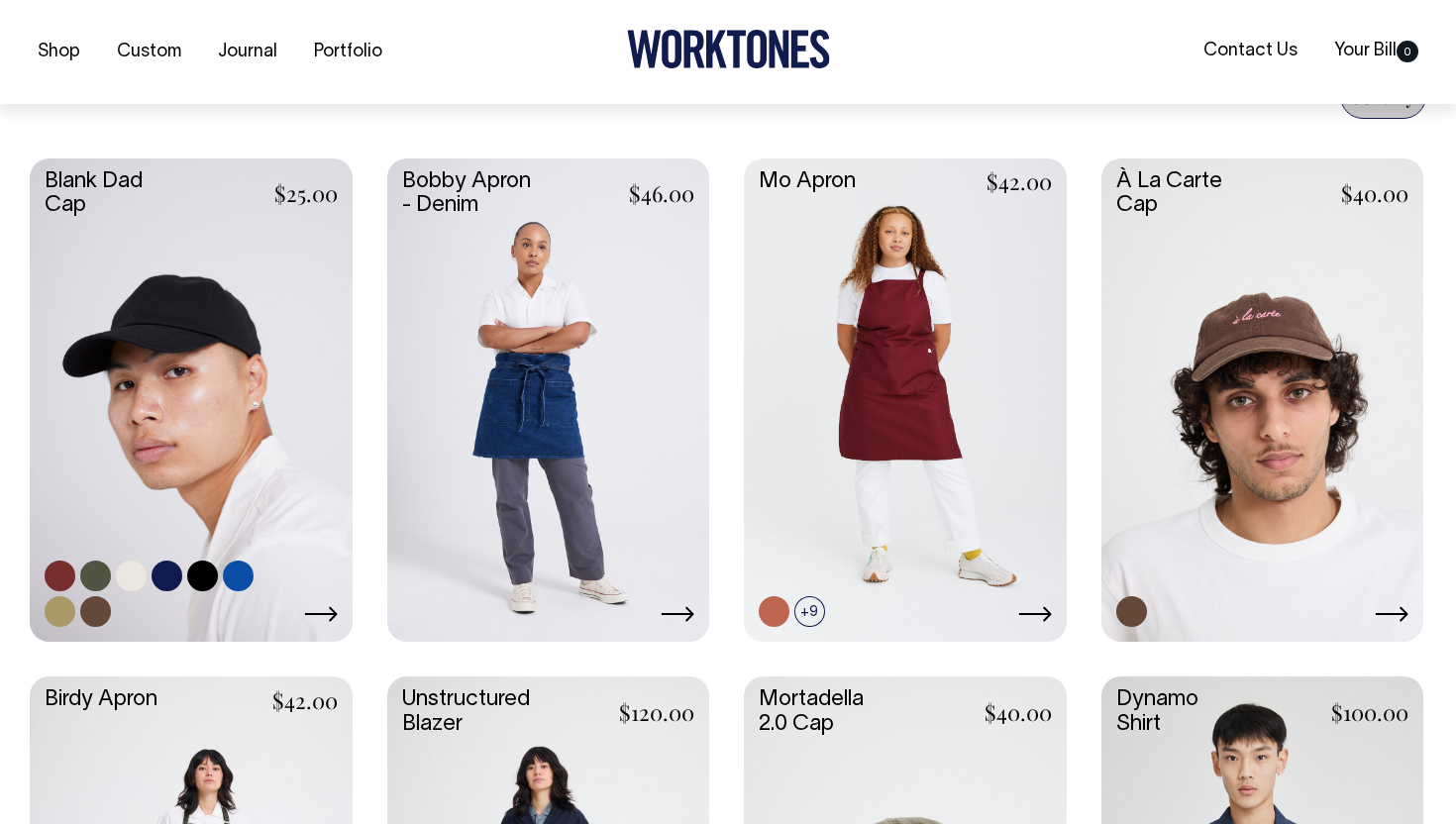 click at bounding box center (191, 398) 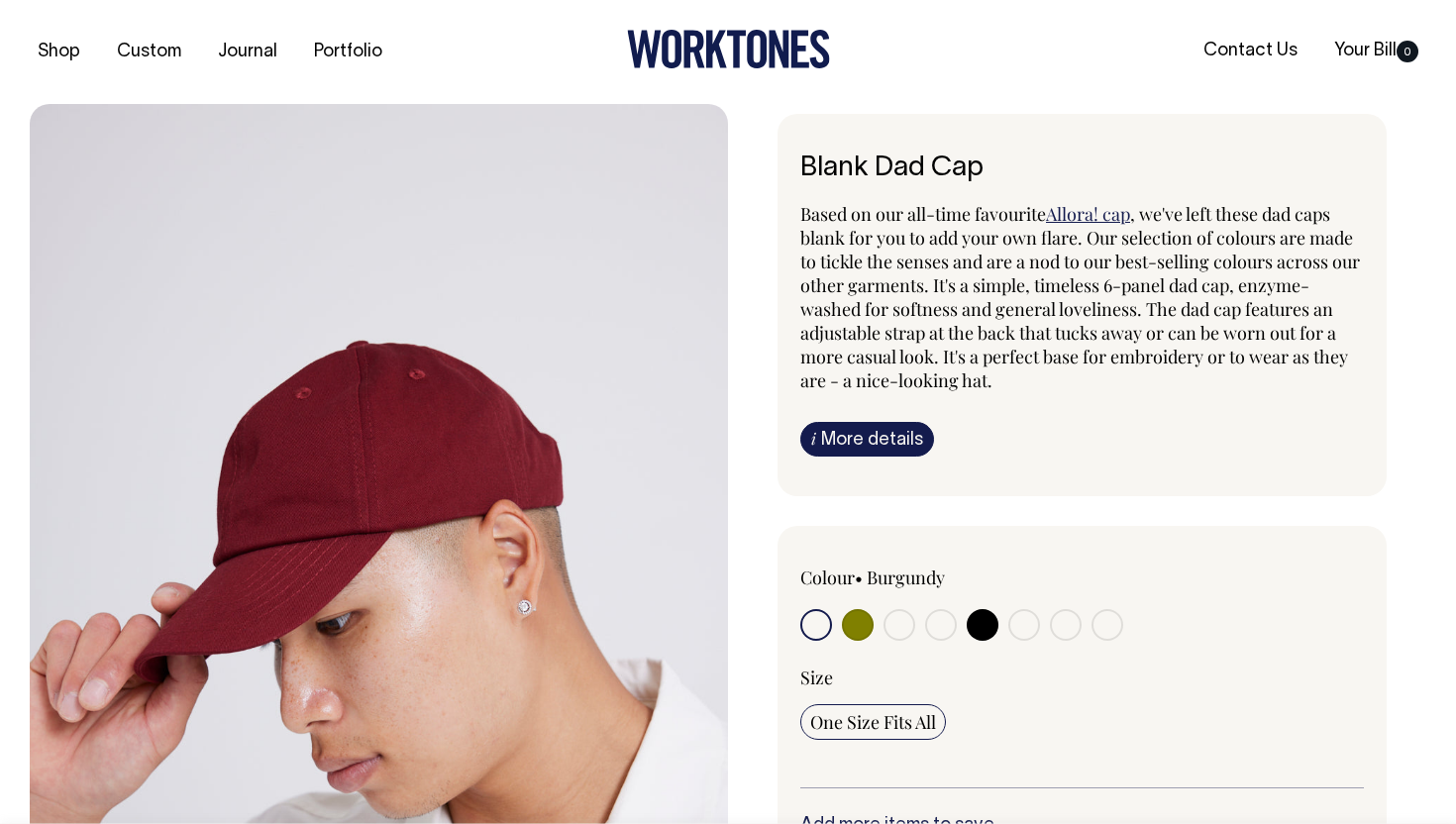 scroll, scrollTop: 0, scrollLeft: 0, axis: both 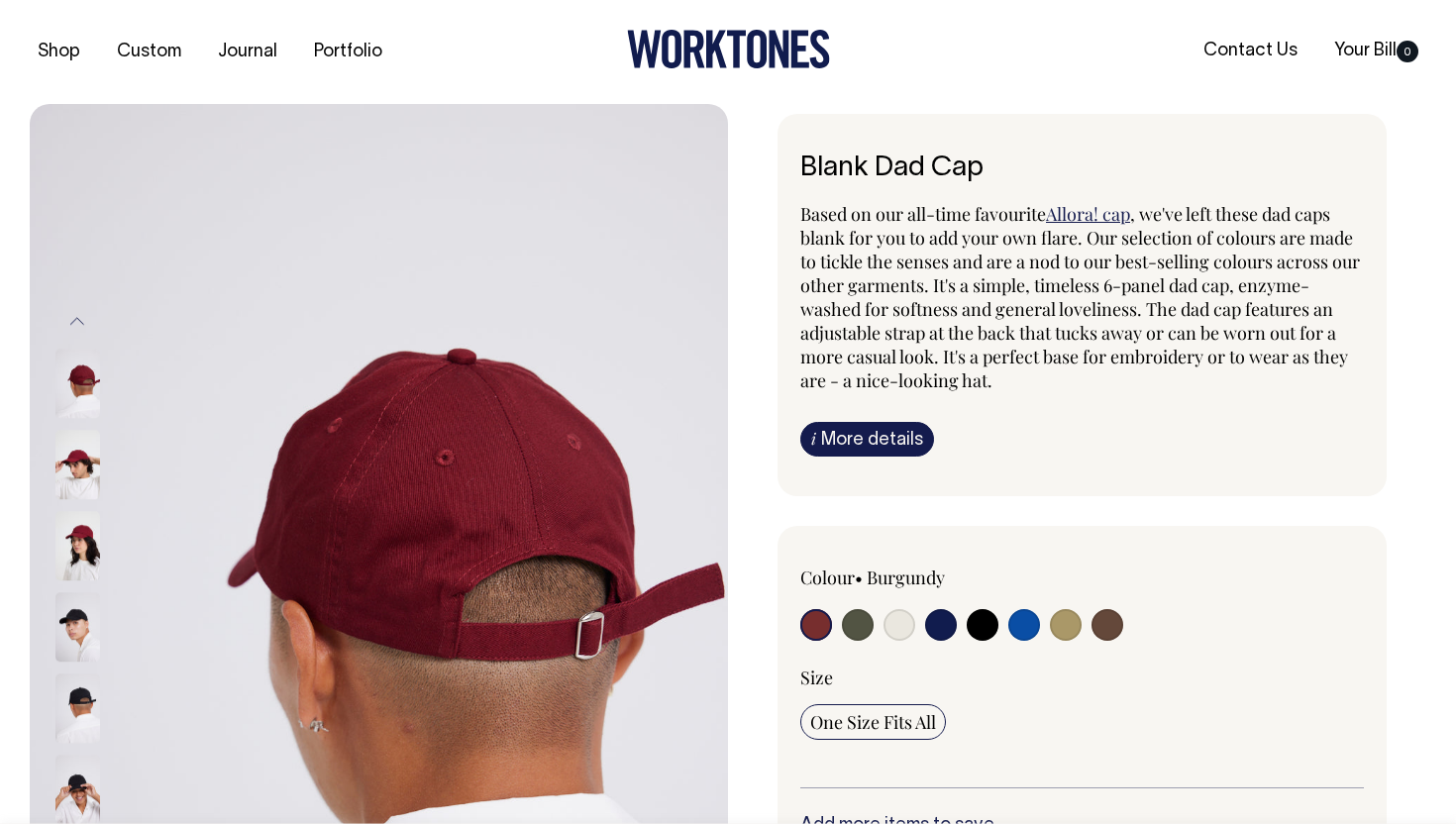 click at bounding box center [899, 625] 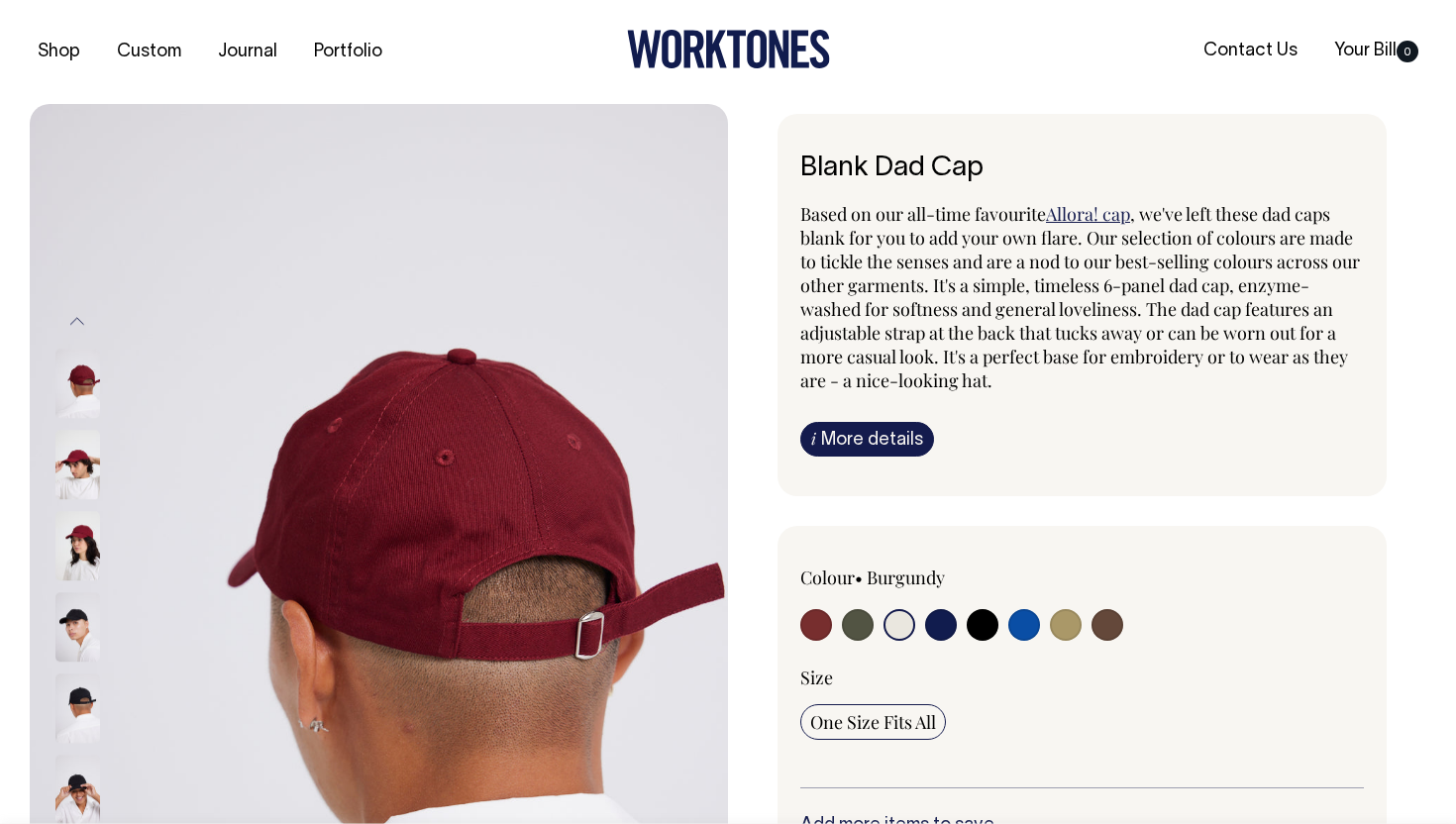 radio on "true" 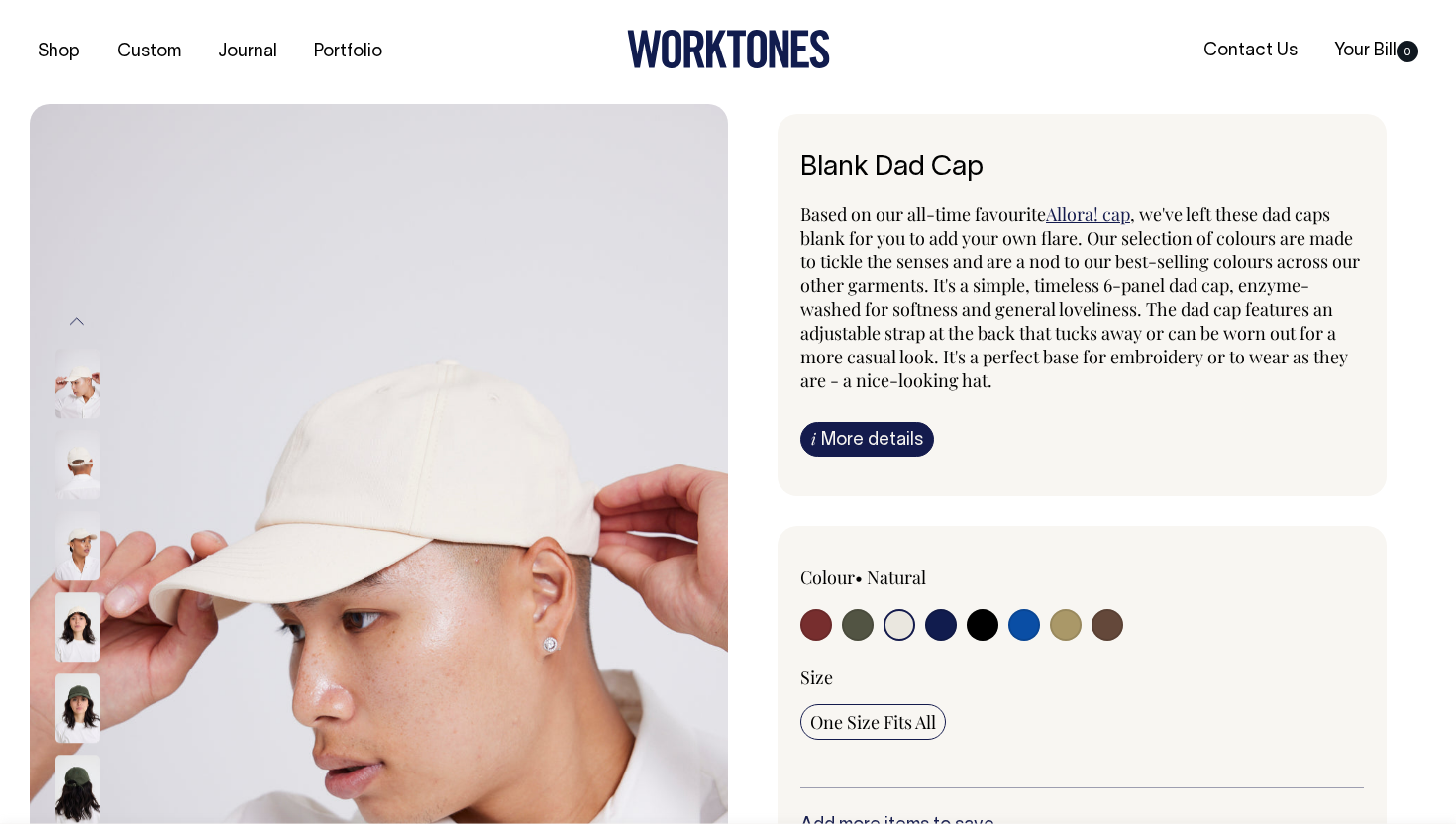 click at bounding box center [77, 547] 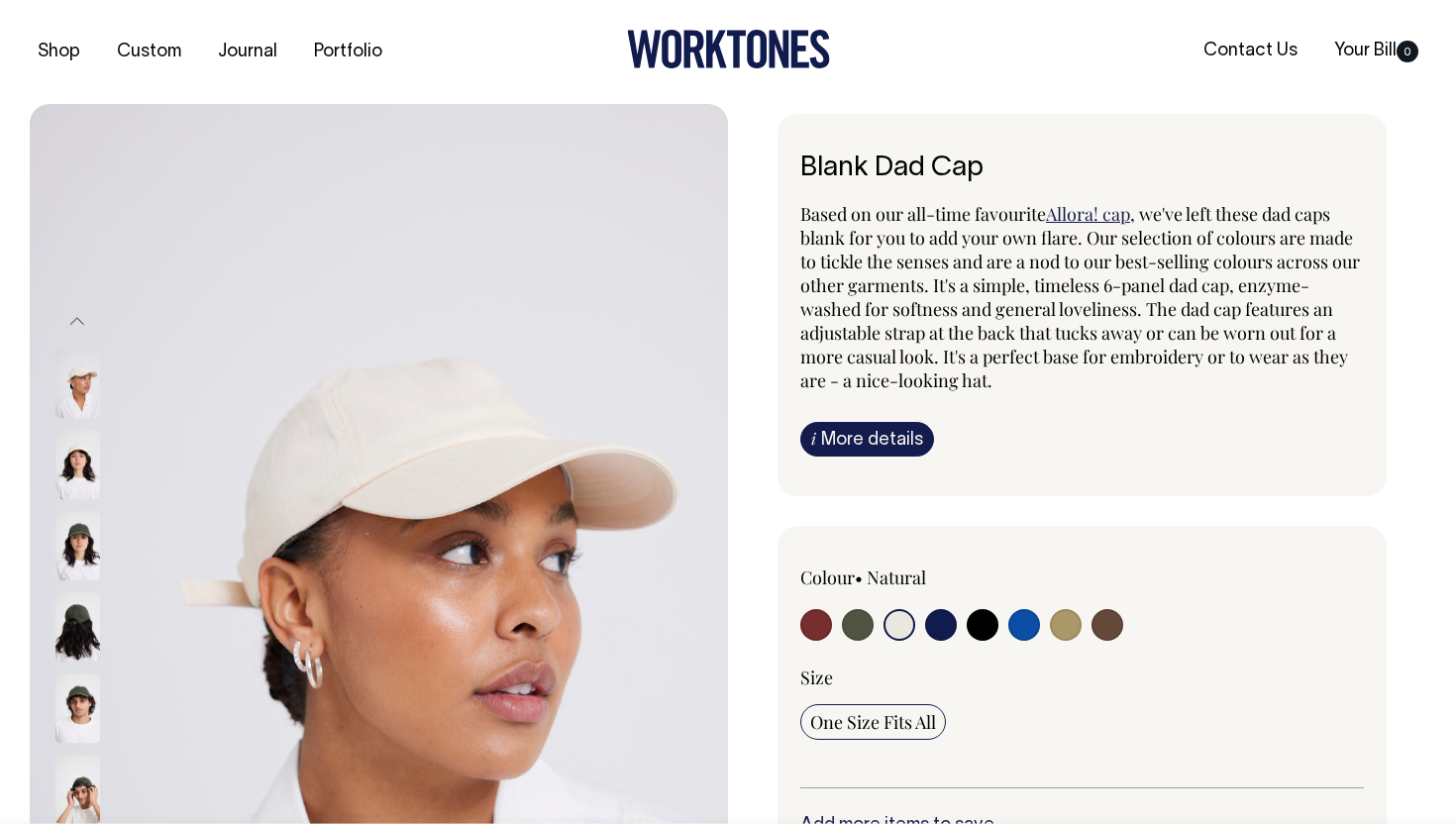 click at bounding box center [77, 465] 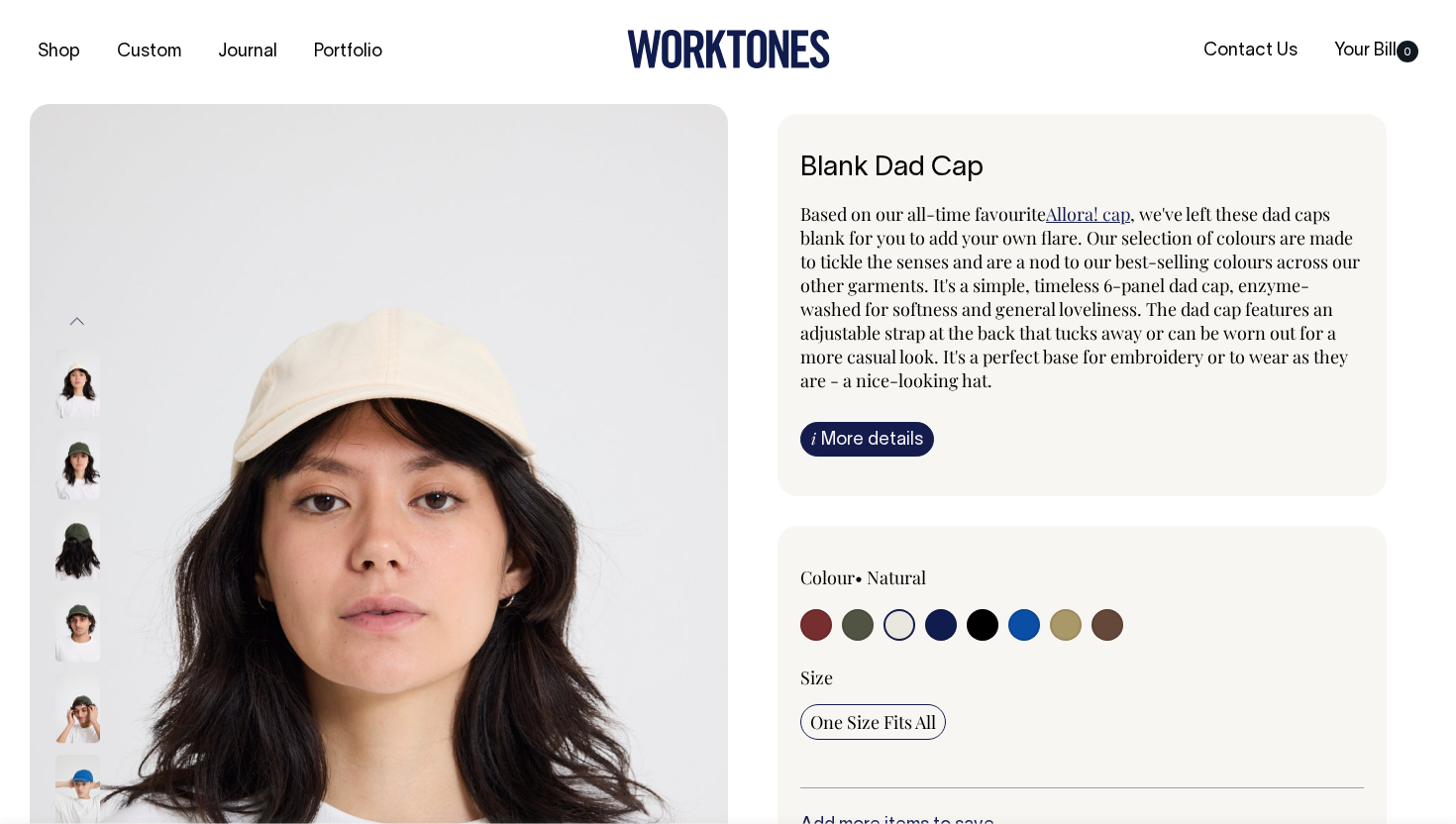 click at bounding box center (77, 628) 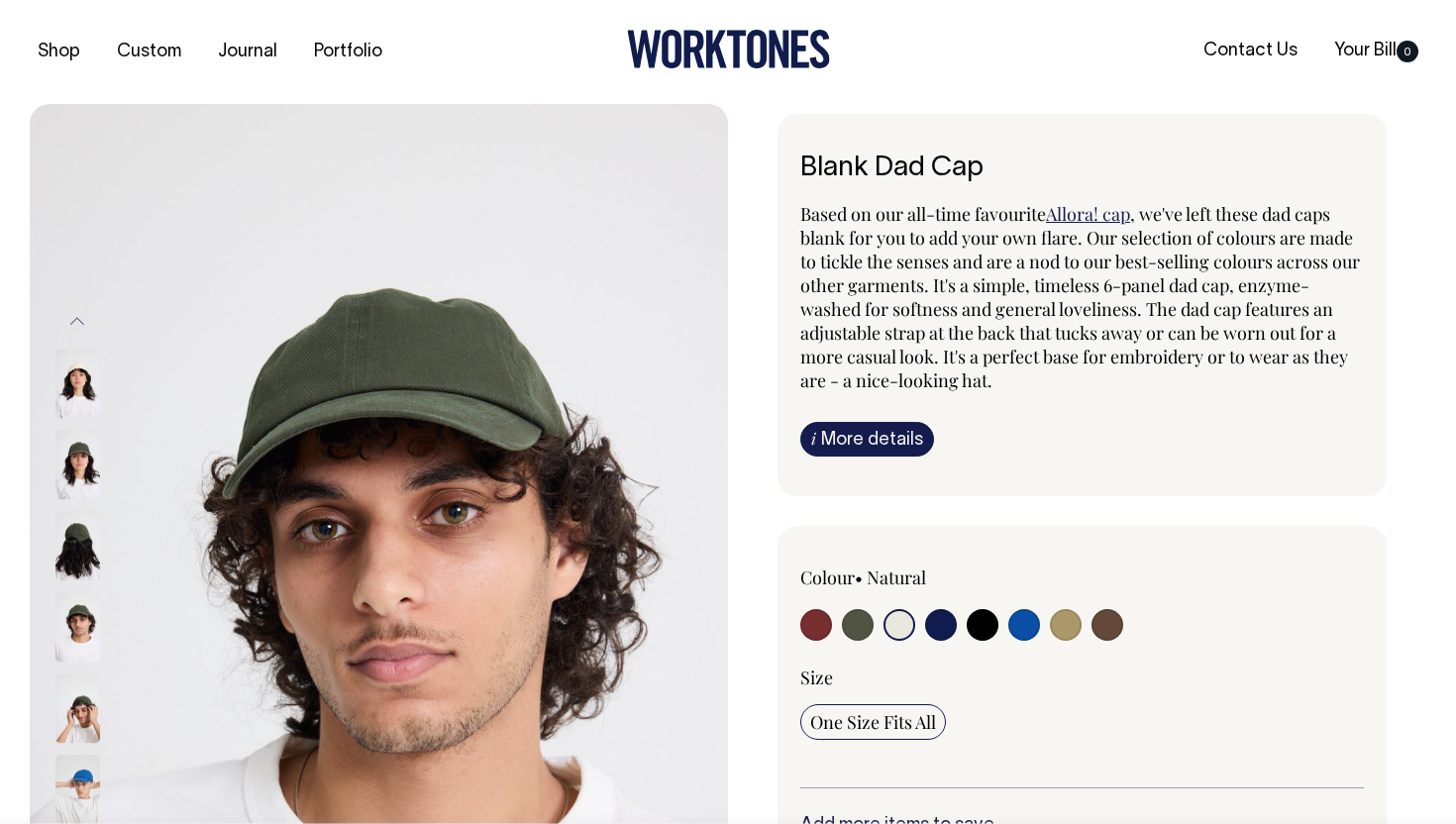 click at bounding box center [77, 790] 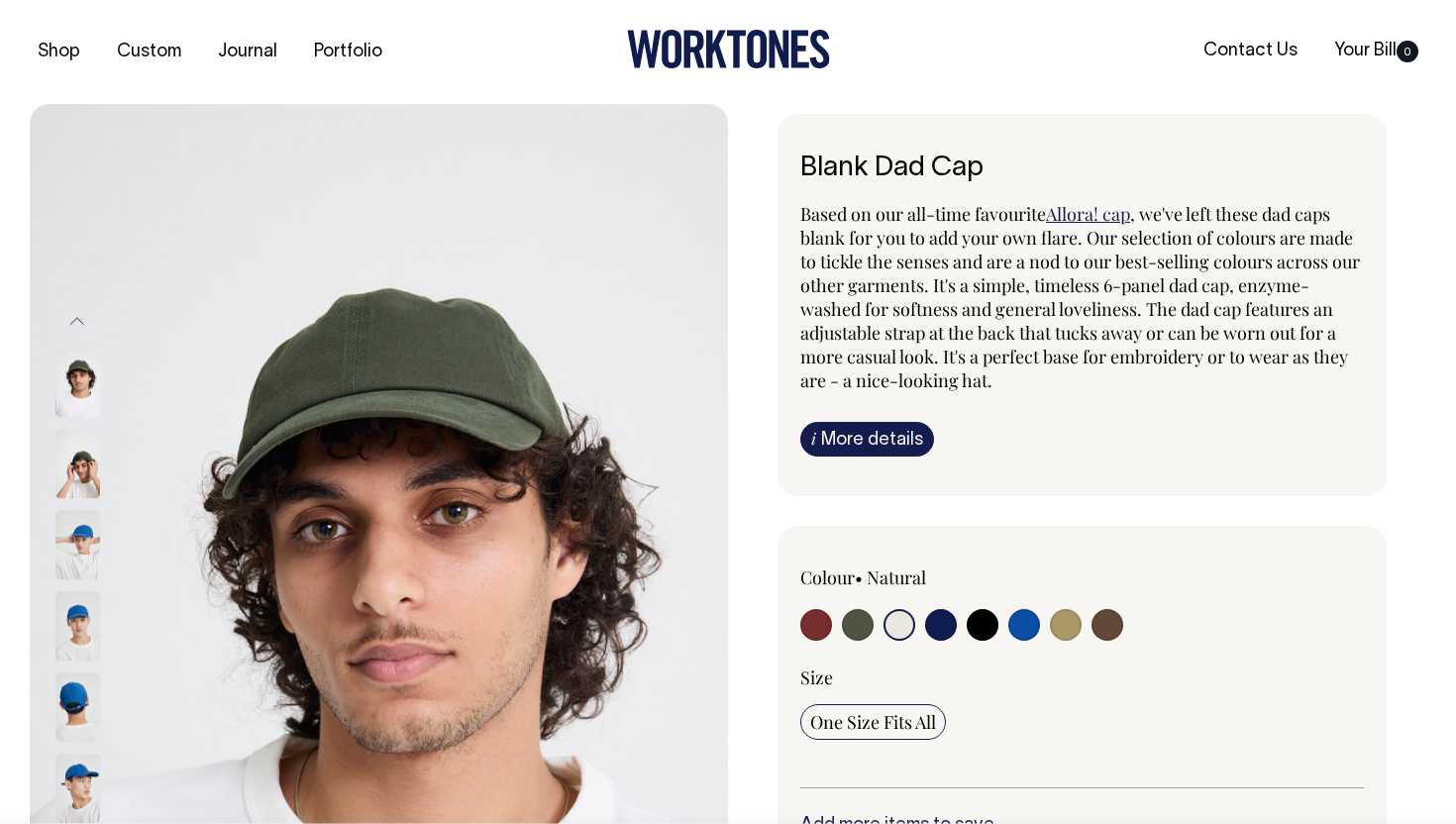 click at bounding box center [77, 546] 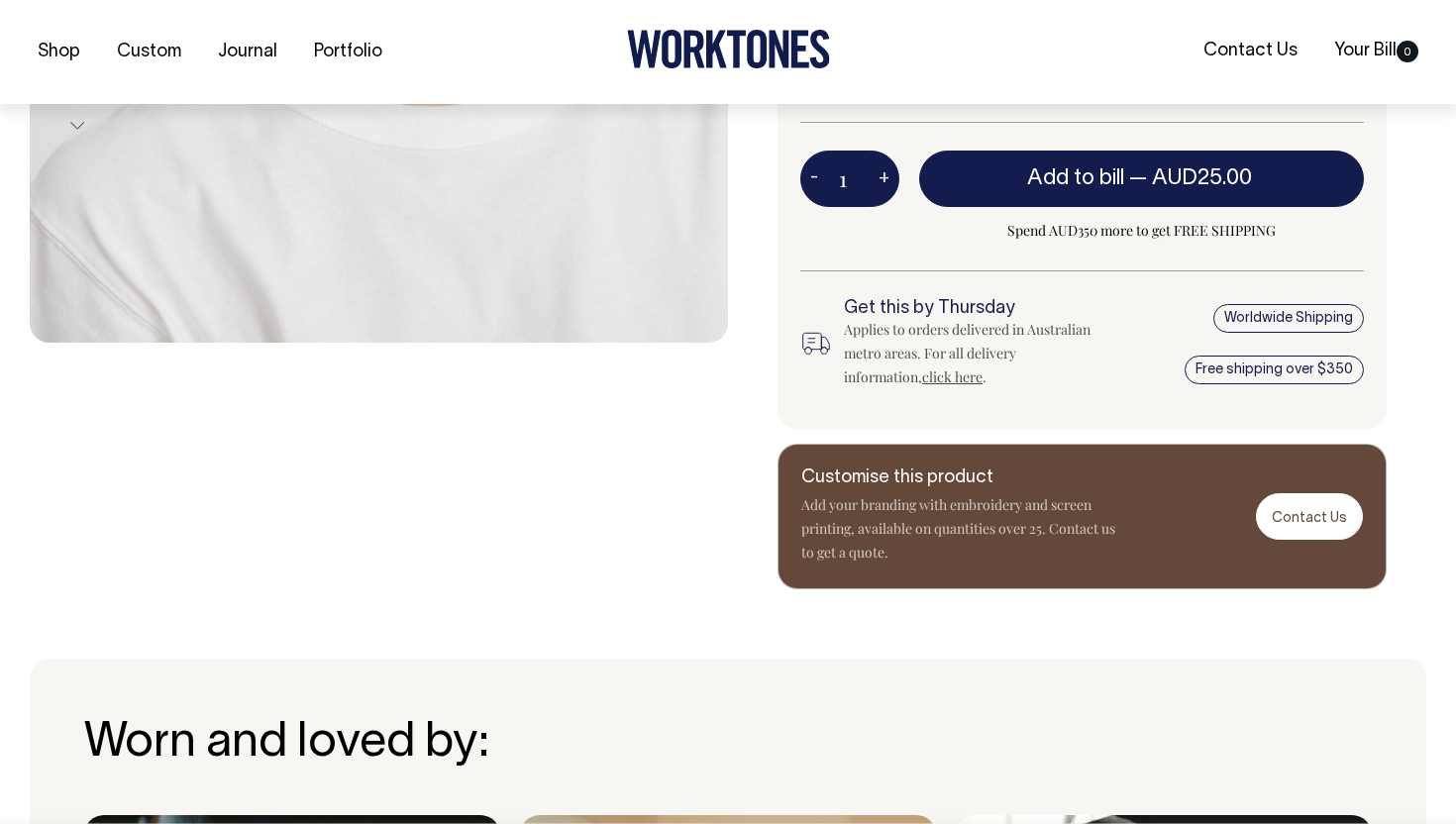 scroll, scrollTop: 809, scrollLeft: 0, axis: vertical 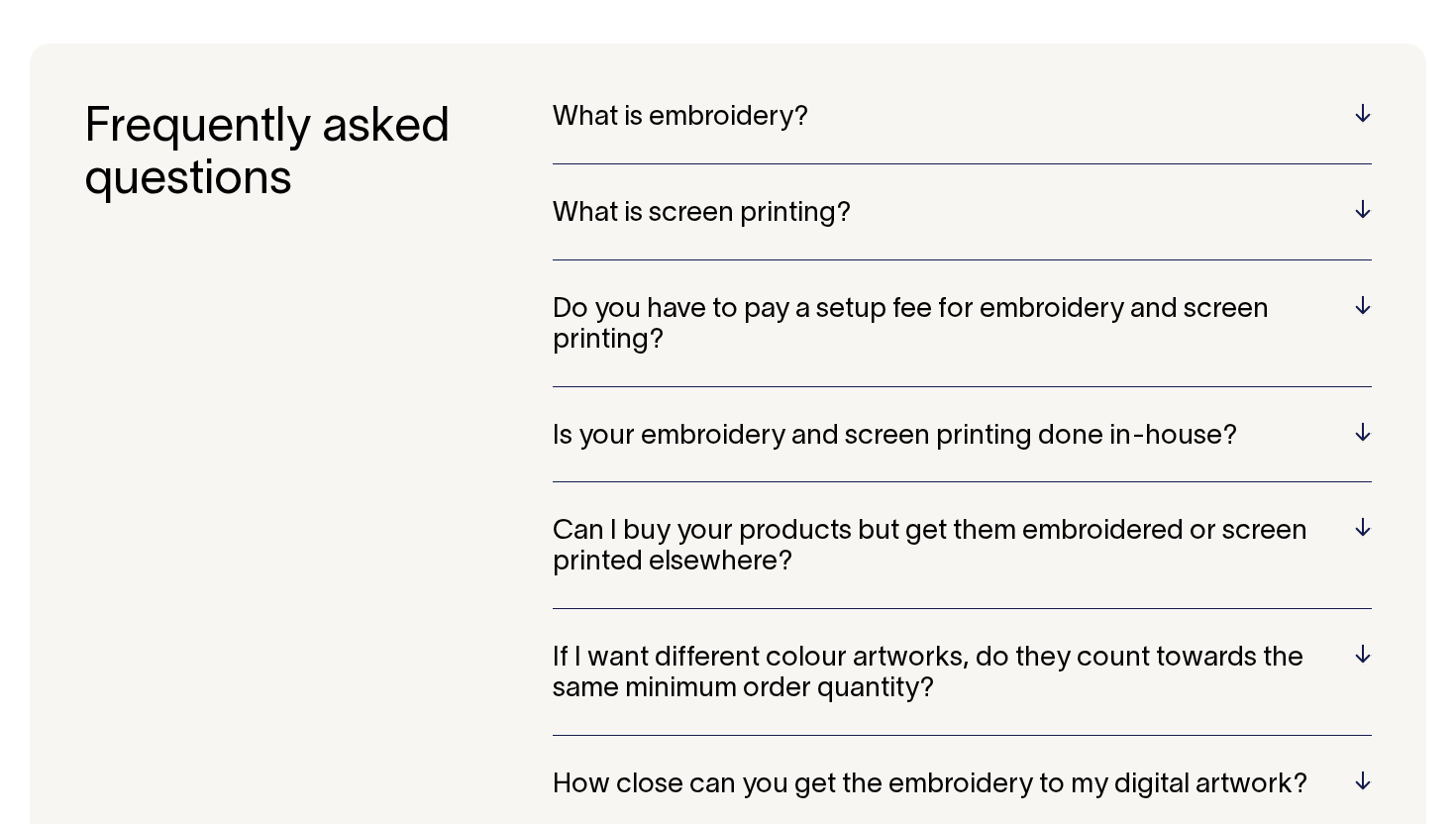 click on "What is embroidery?" at bounding box center (962, 118) 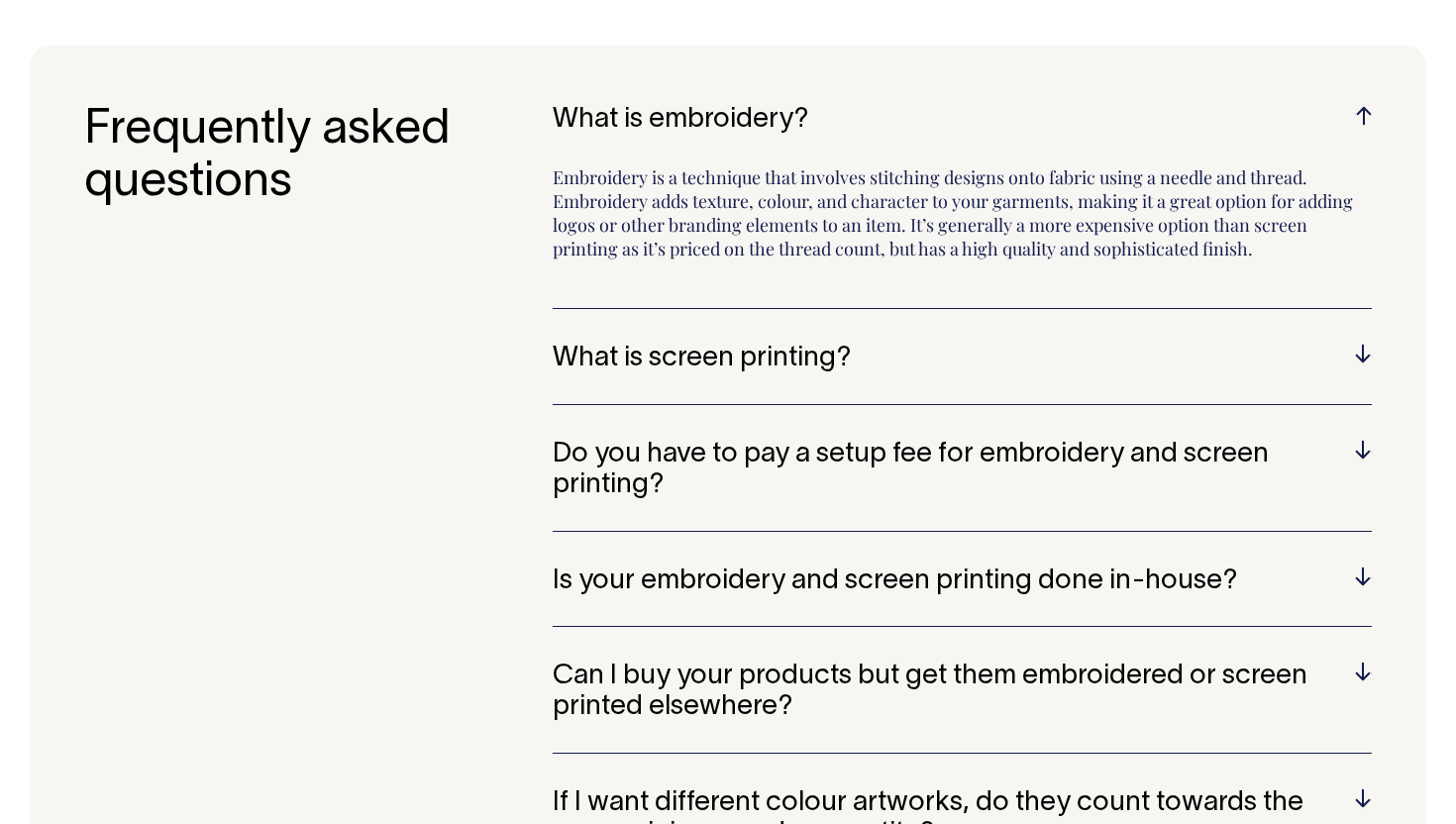 scroll, scrollTop: 3961, scrollLeft: 0, axis: vertical 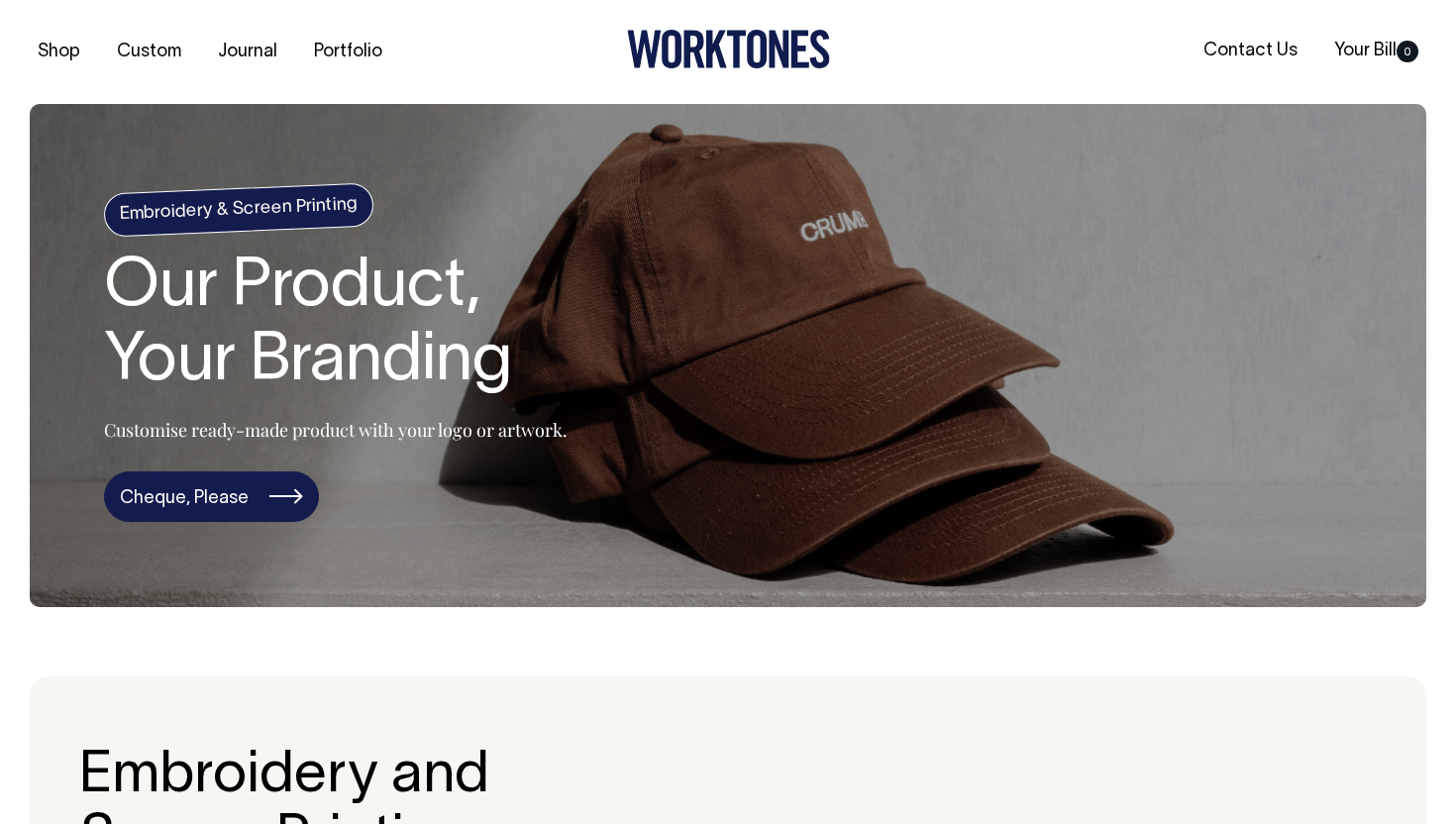 click on "Cheque, Please" at bounding box center [211, 497] 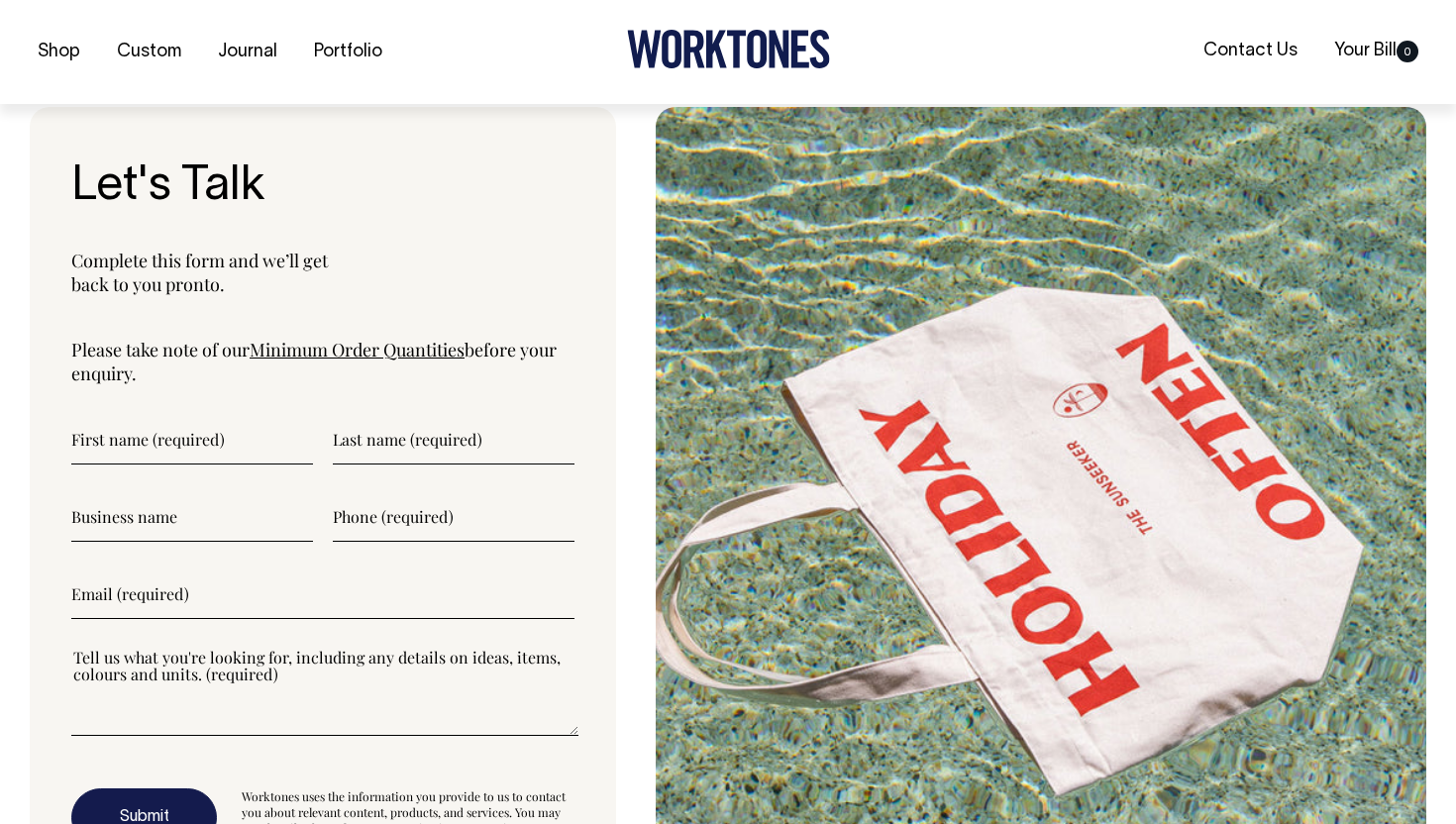 scroll, scrollTop: 5043, scrollLeft: 0, axis: vertical 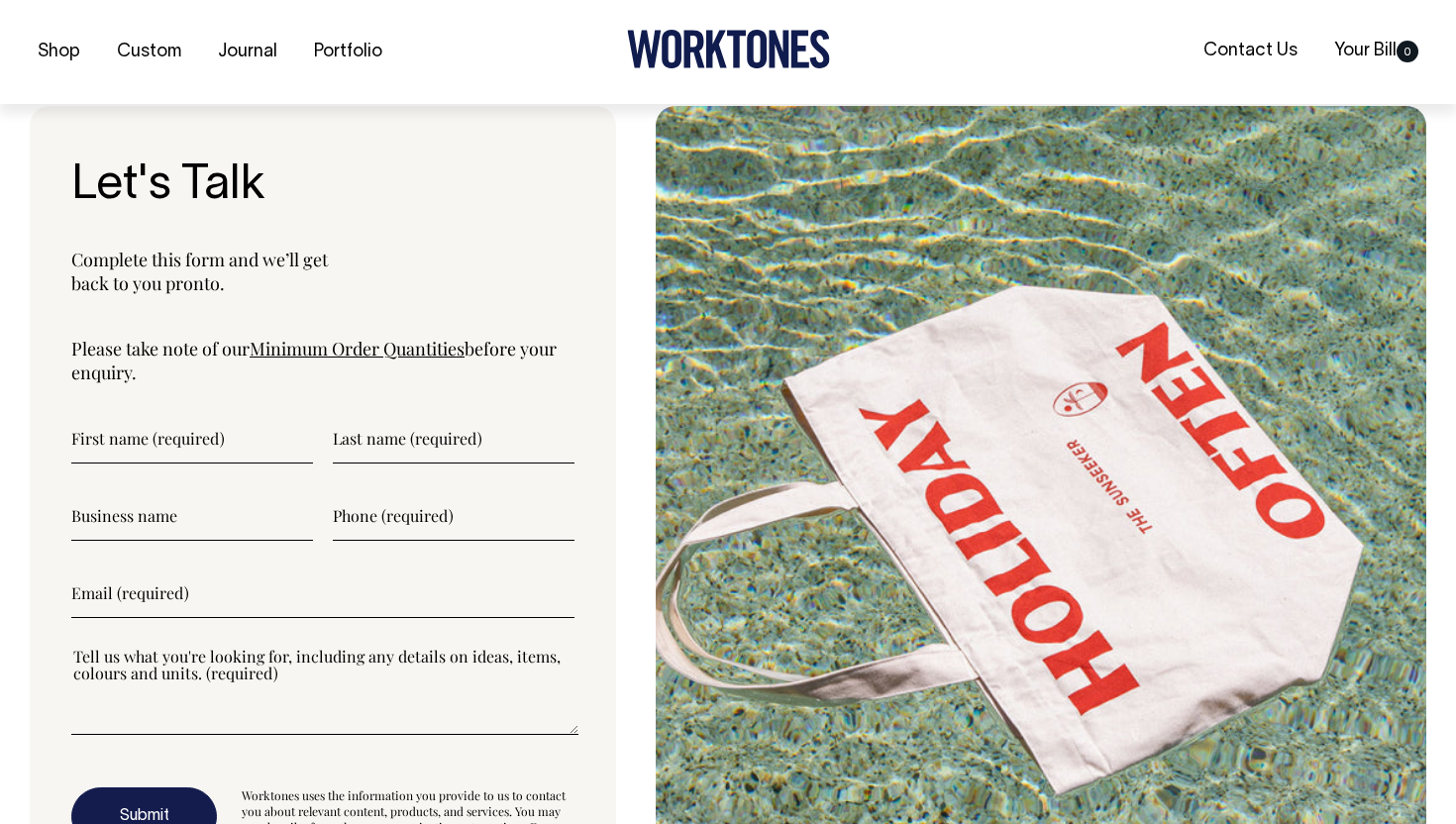 click on "Minimum Order Quantities" at bounding box center (357, 349) 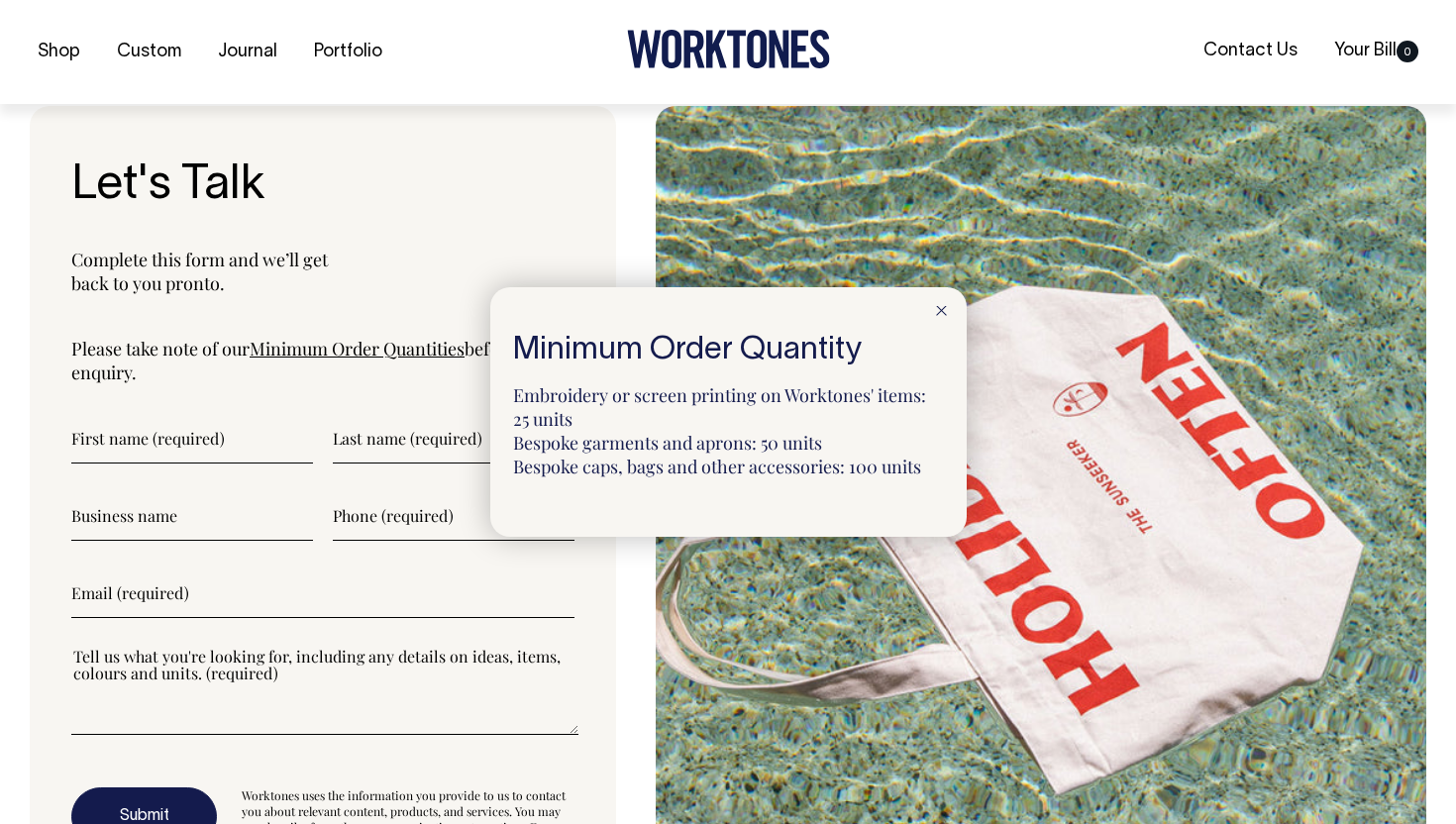 click at bounding box center [728, 412] 